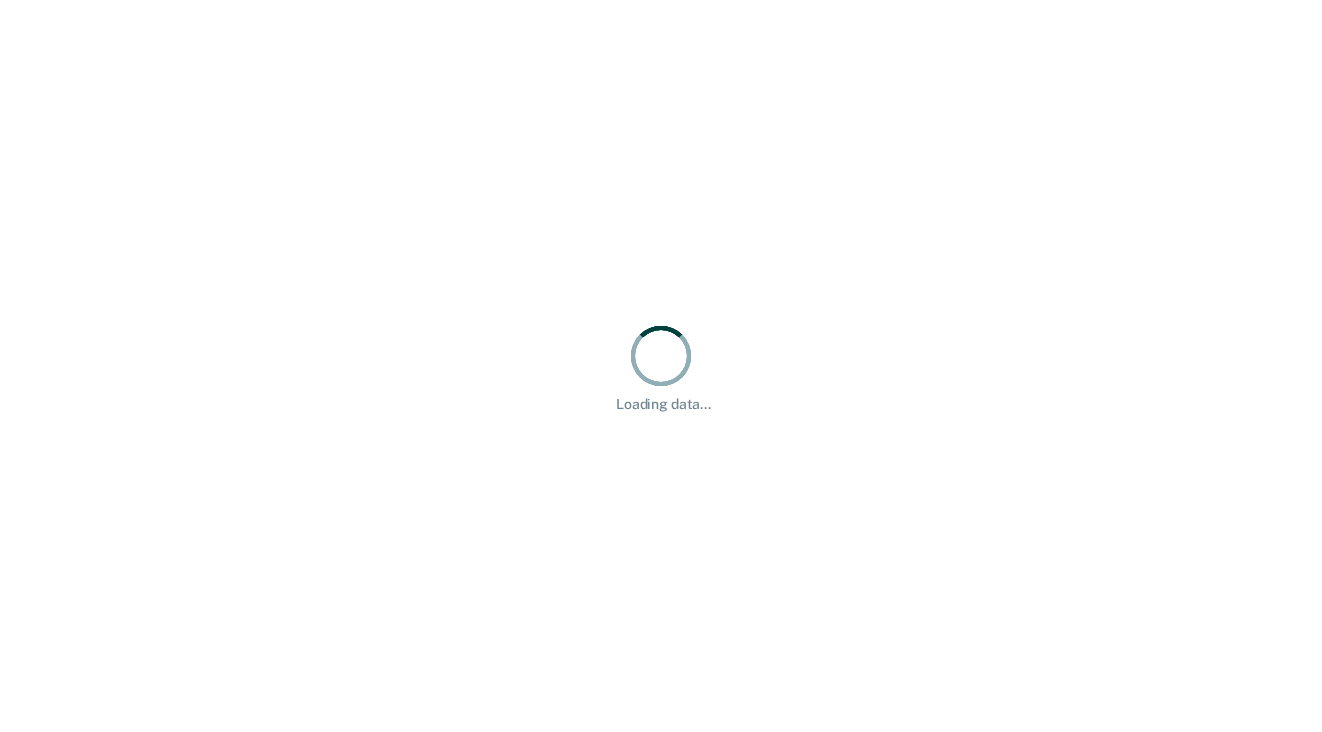 scroll, scrollTop: 0, scrollLeft: 0, axis: both 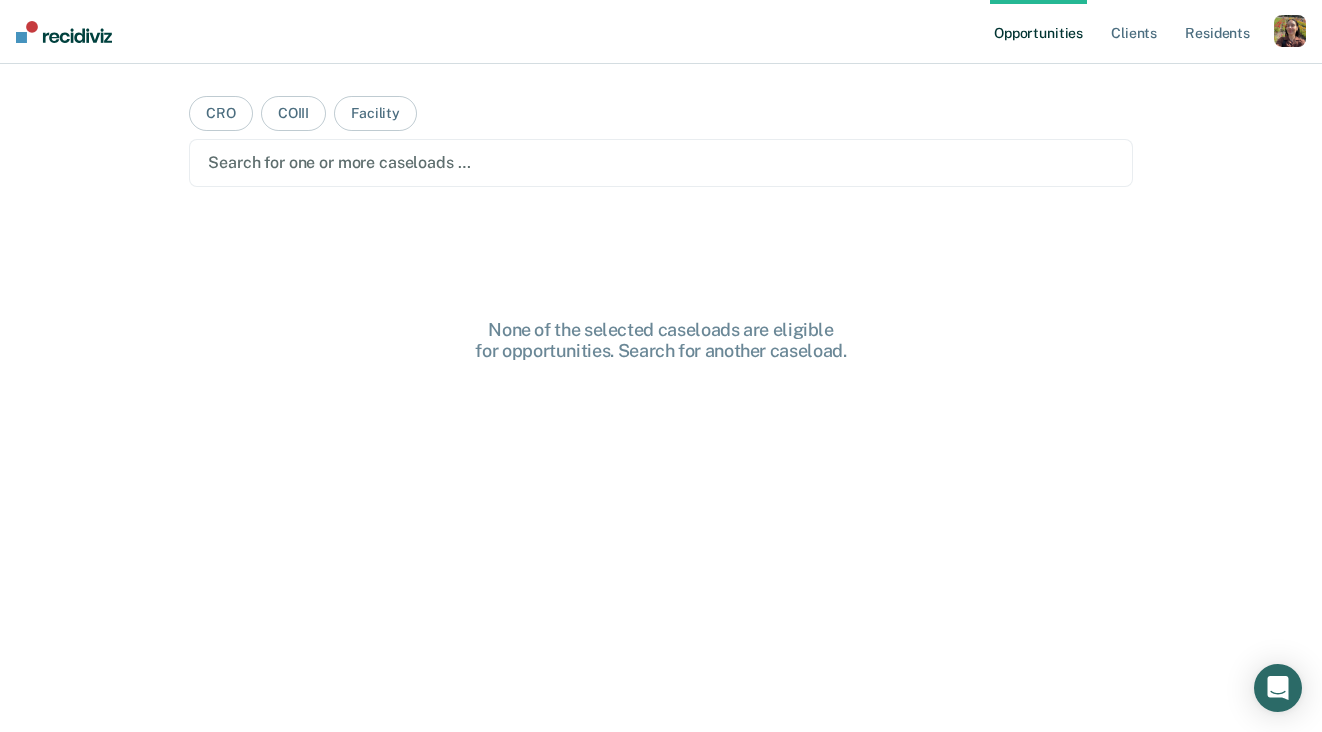 click at bounding box center [1290, 31] 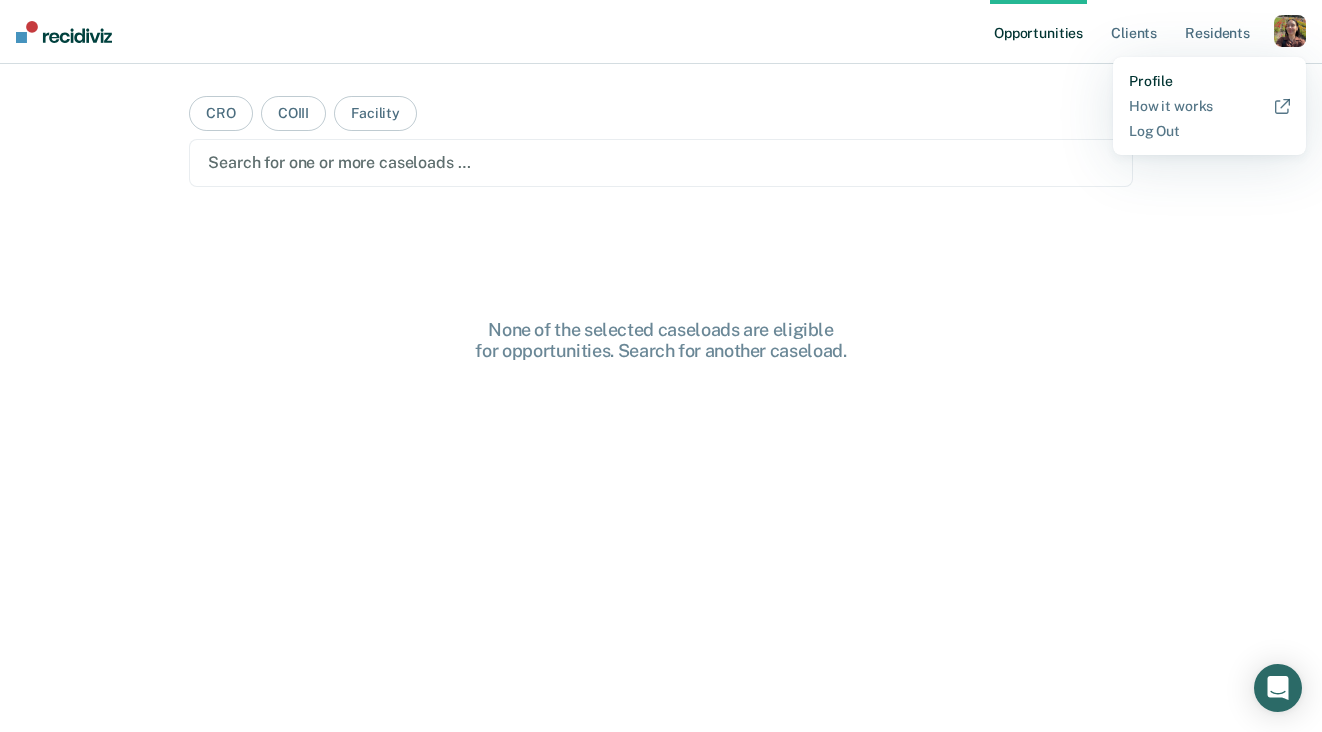 click on "Profile" at bounding box center (1209, 81) 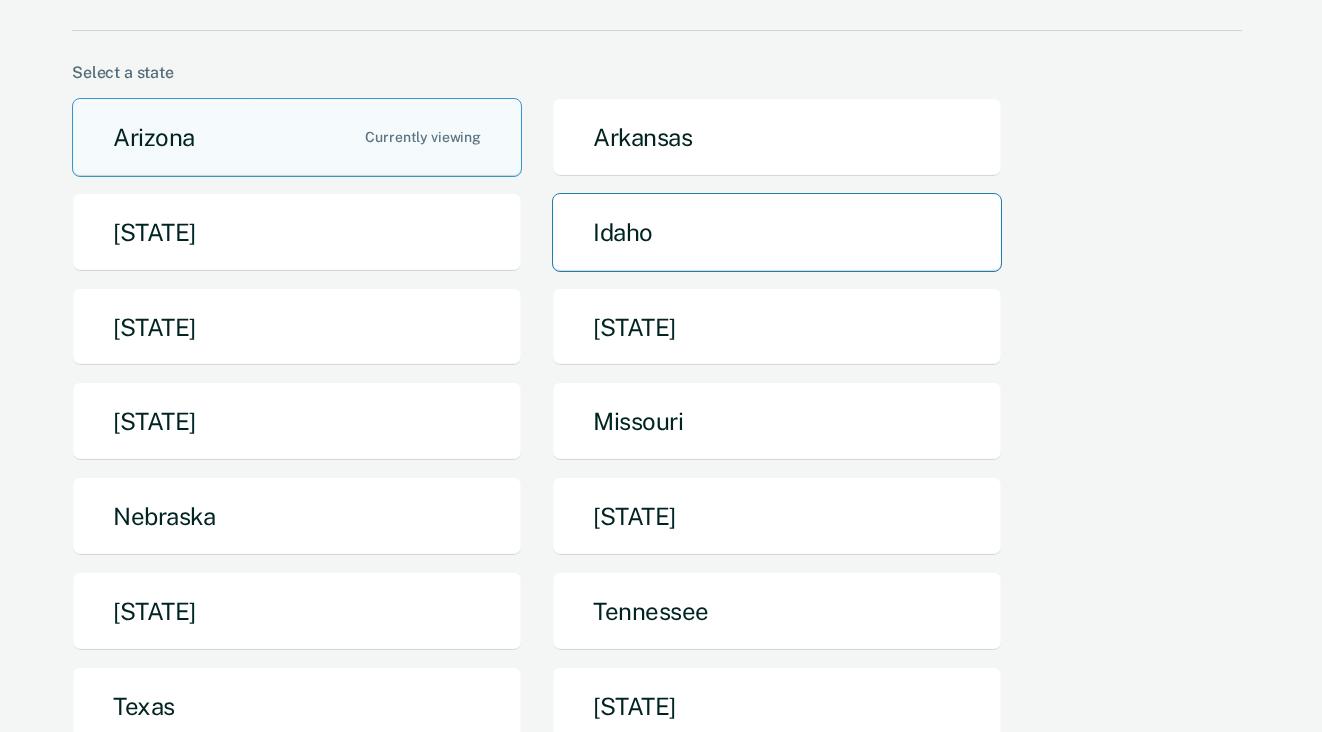 scroll, scrollTop: 200, scrollLeft: 0, axis: vertical 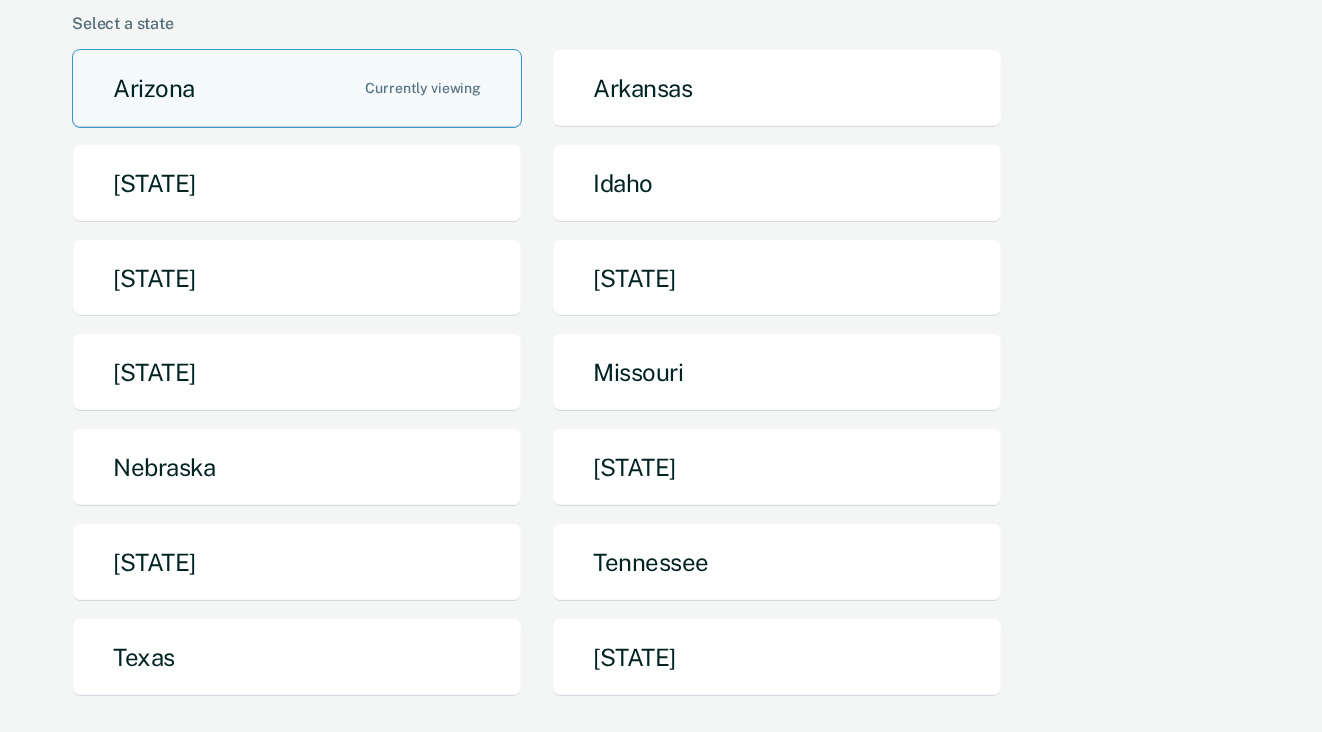 click on "[STATE] [STATE] [STATE] [STATE] [STATE] [STATE] [STATE] [STATE] [STATE] [STATE] [STATE] [STATE]" at bounding box center (657, 381) 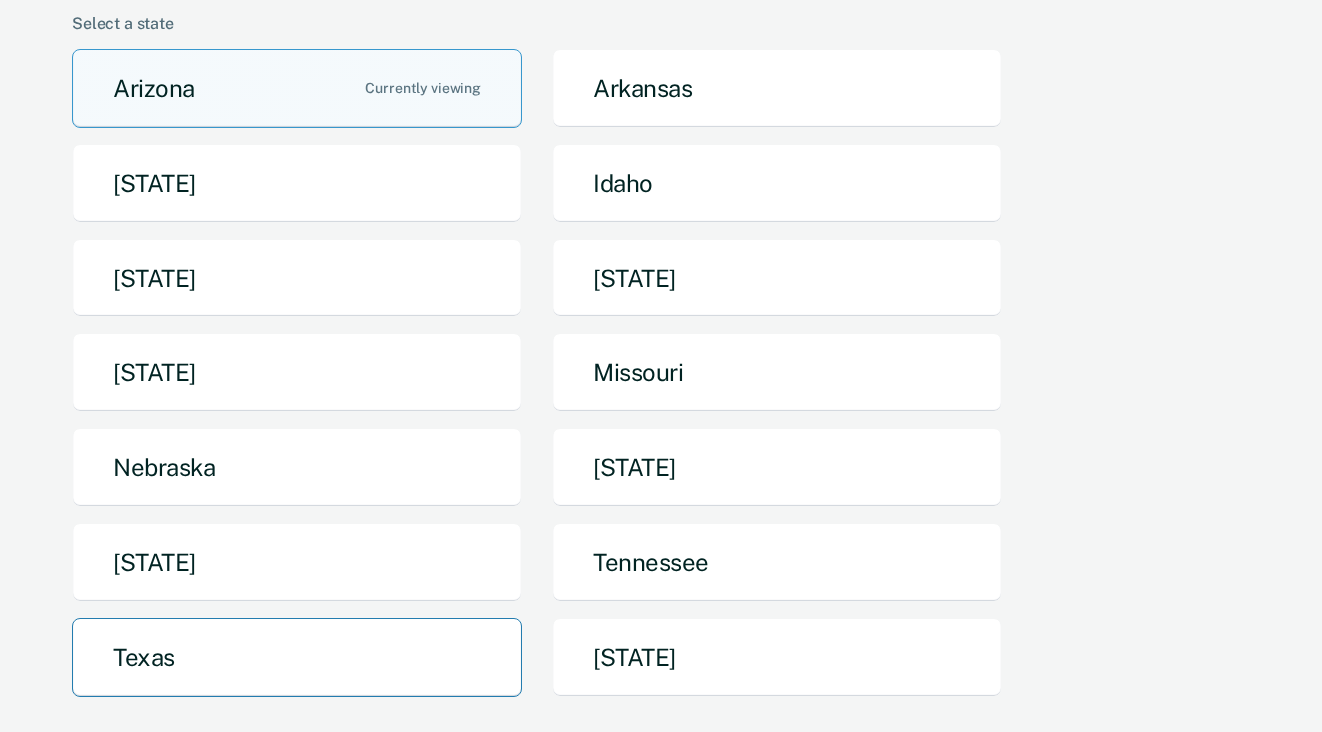 click on "Texas" at bounding box center (297, 657) 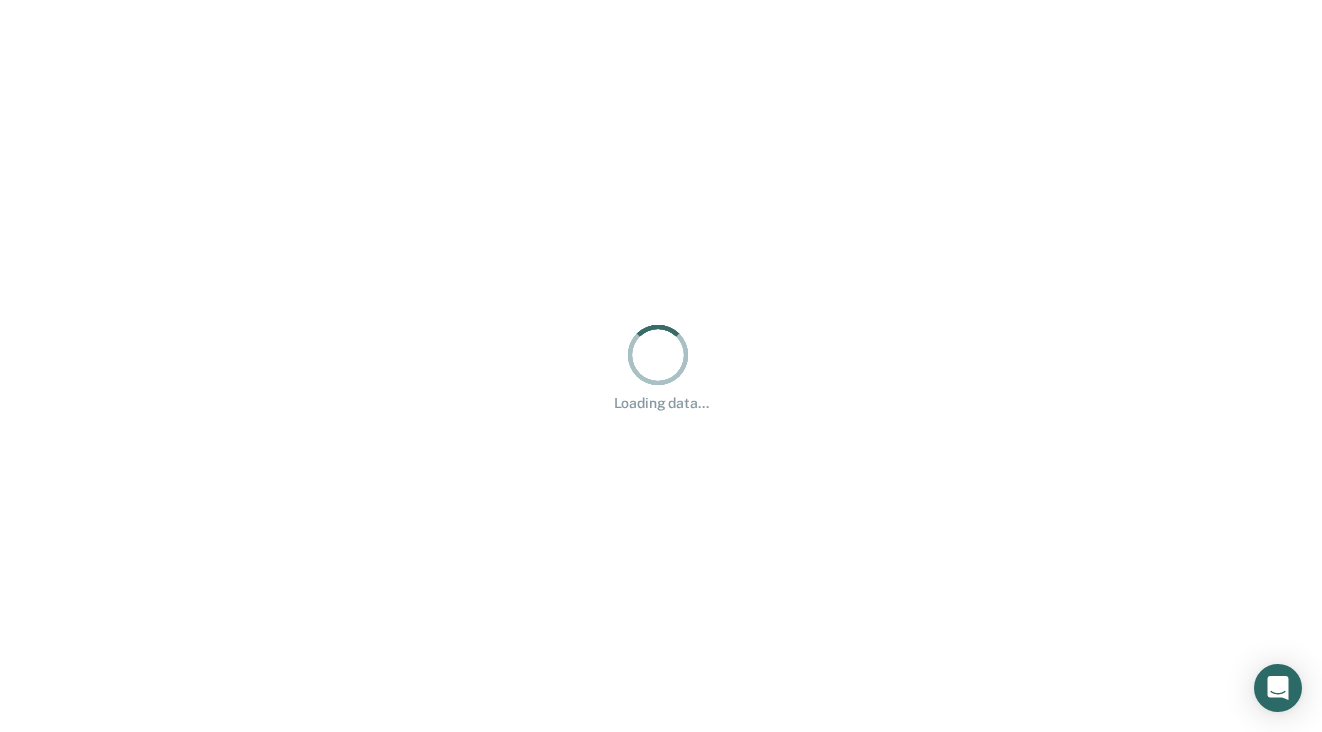 scroll, scrollTop: 0, scrollLeft: 0, axis: both 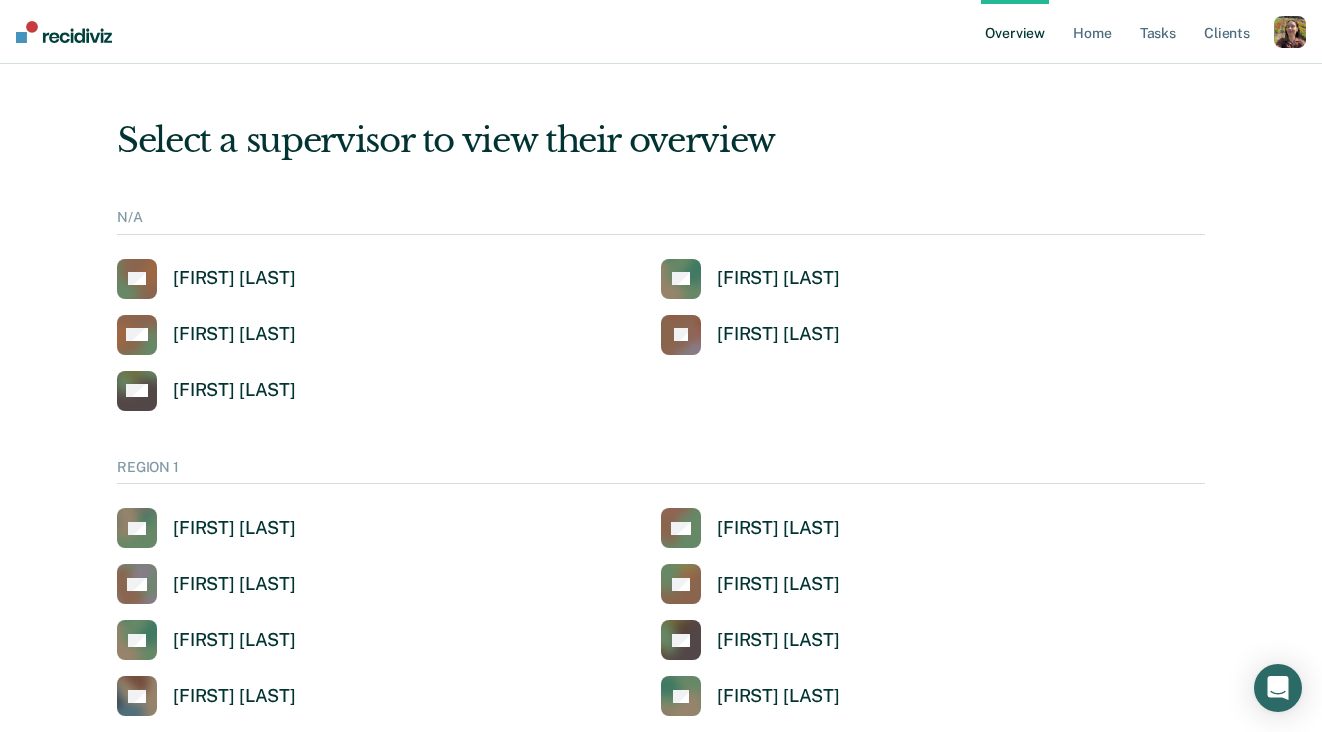 click at bounding box center (1290, 32) 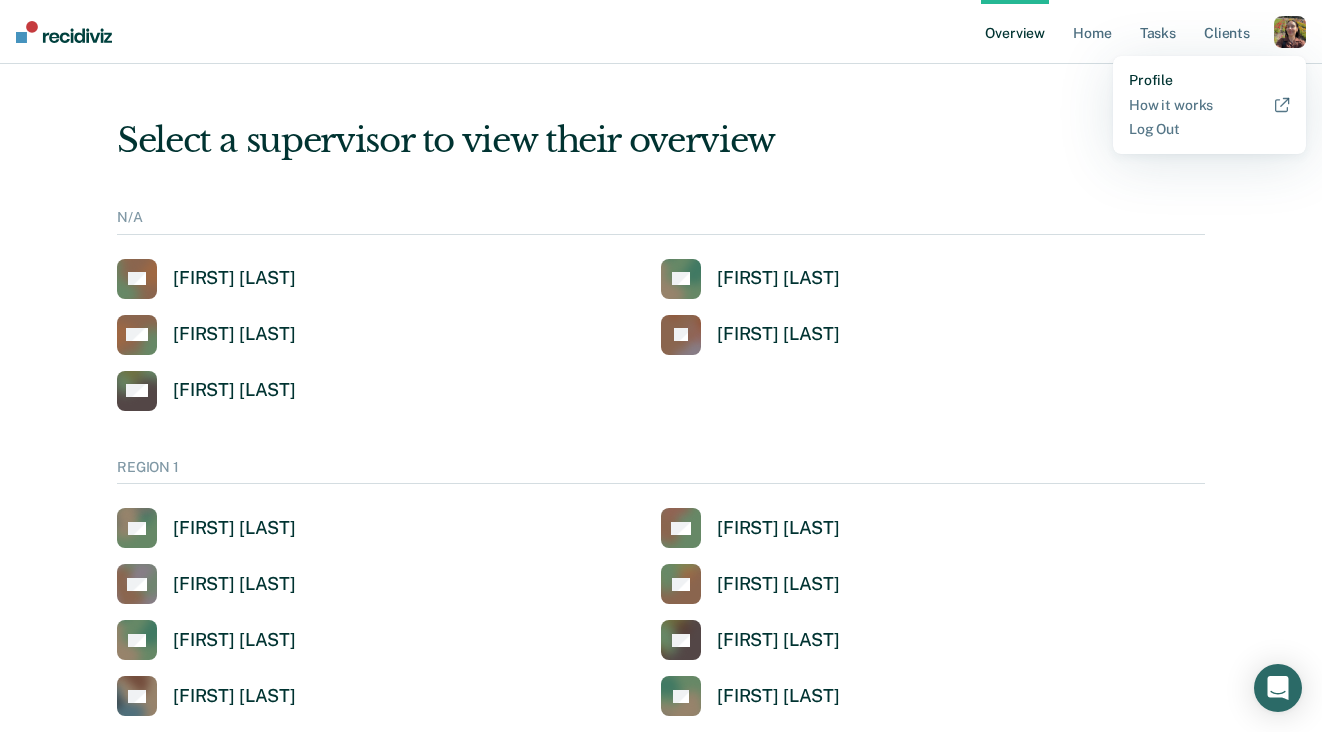 click on "Profile" at bounding box center [1209, 80] 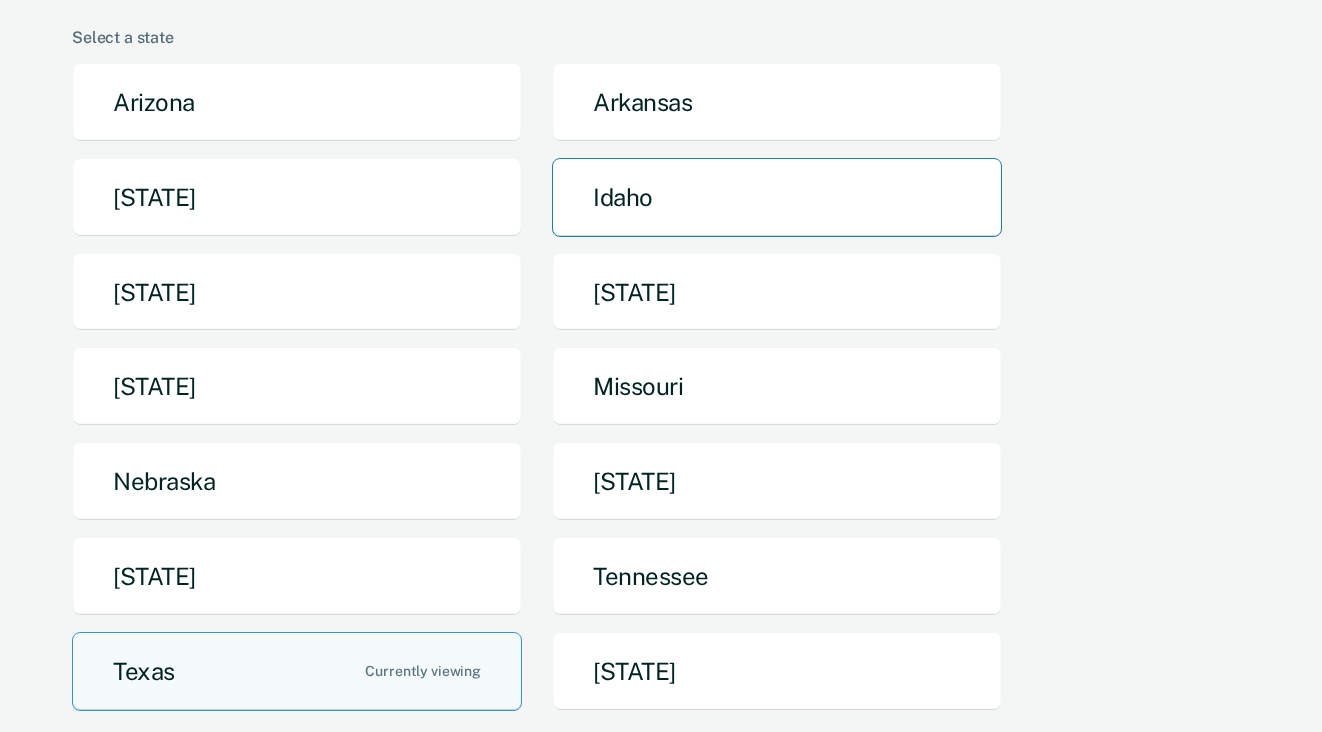 scroll, scrollTop: 189, scrollLeft: 0, axis: vertical 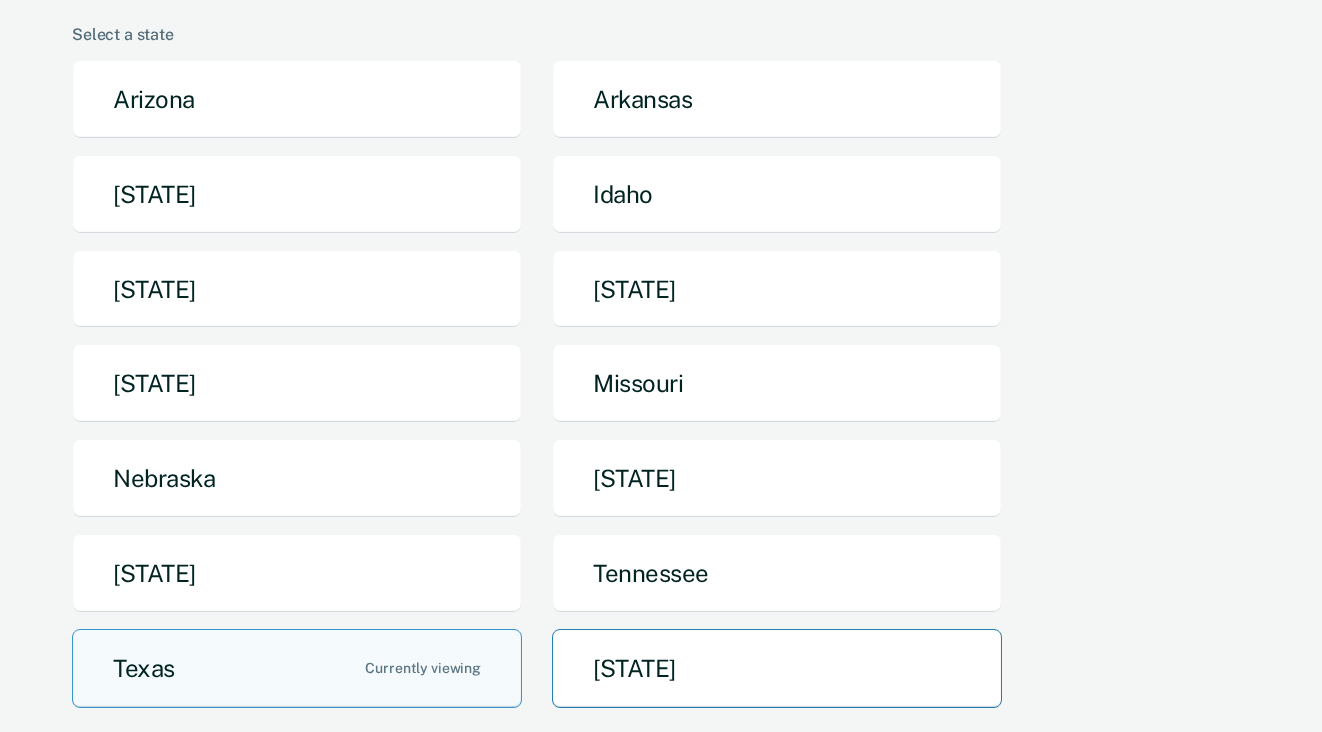 click on "[STATE]" at bounding box center [777, 668] 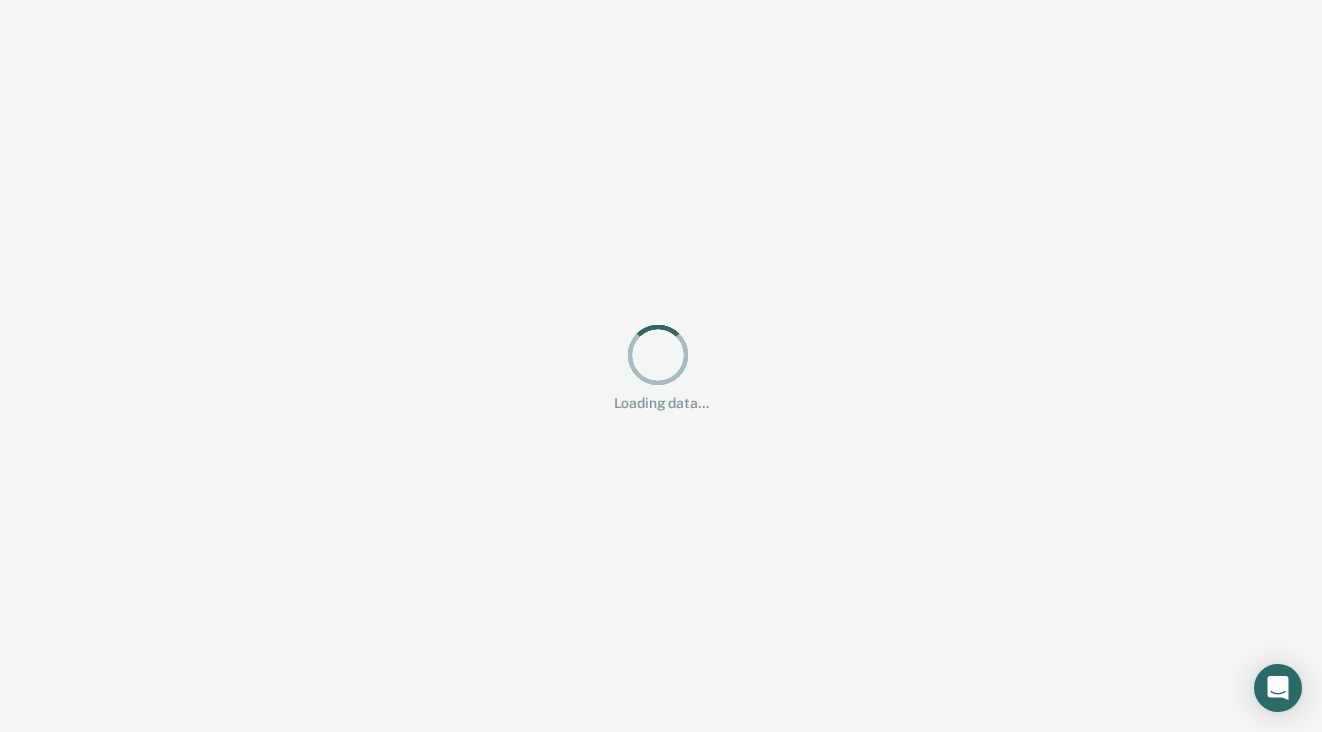 scroll, scrollTop: 0, scrollLeft: 0, axis: both 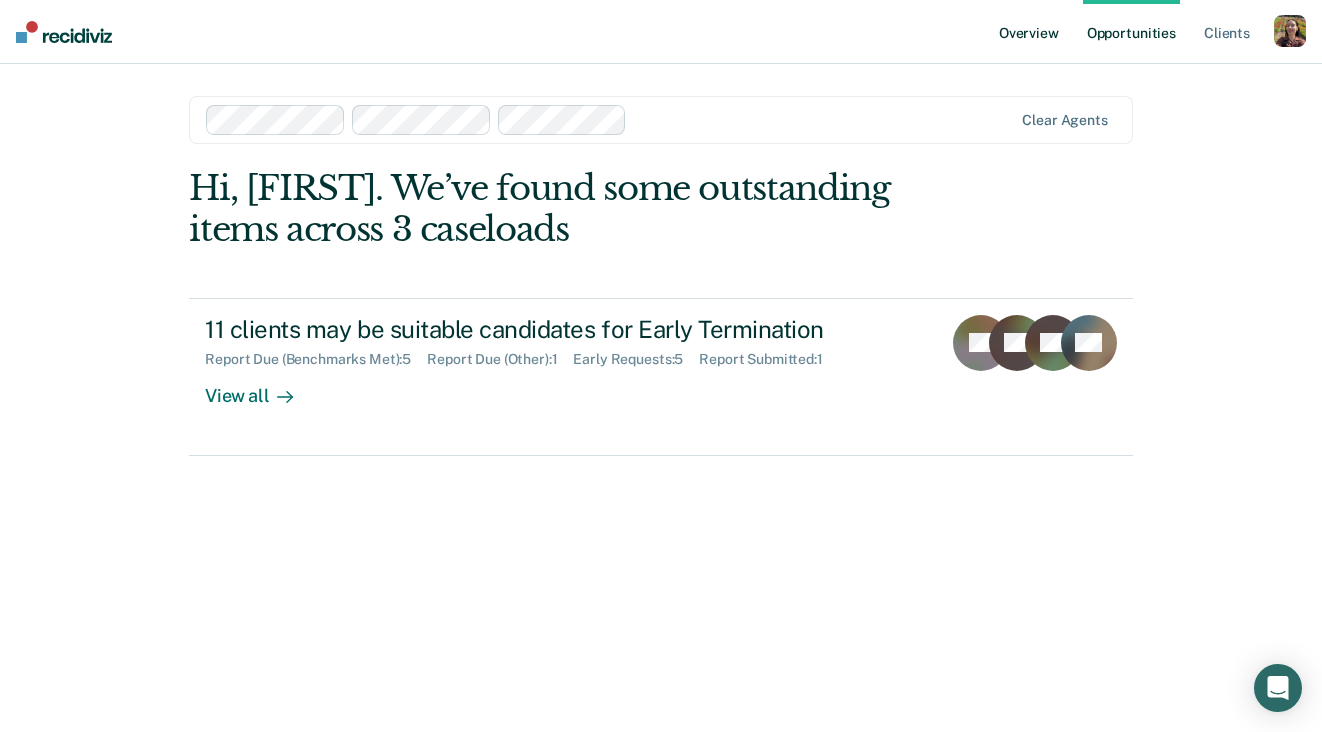 click on "Overview" at bounding box center (1029, 32) 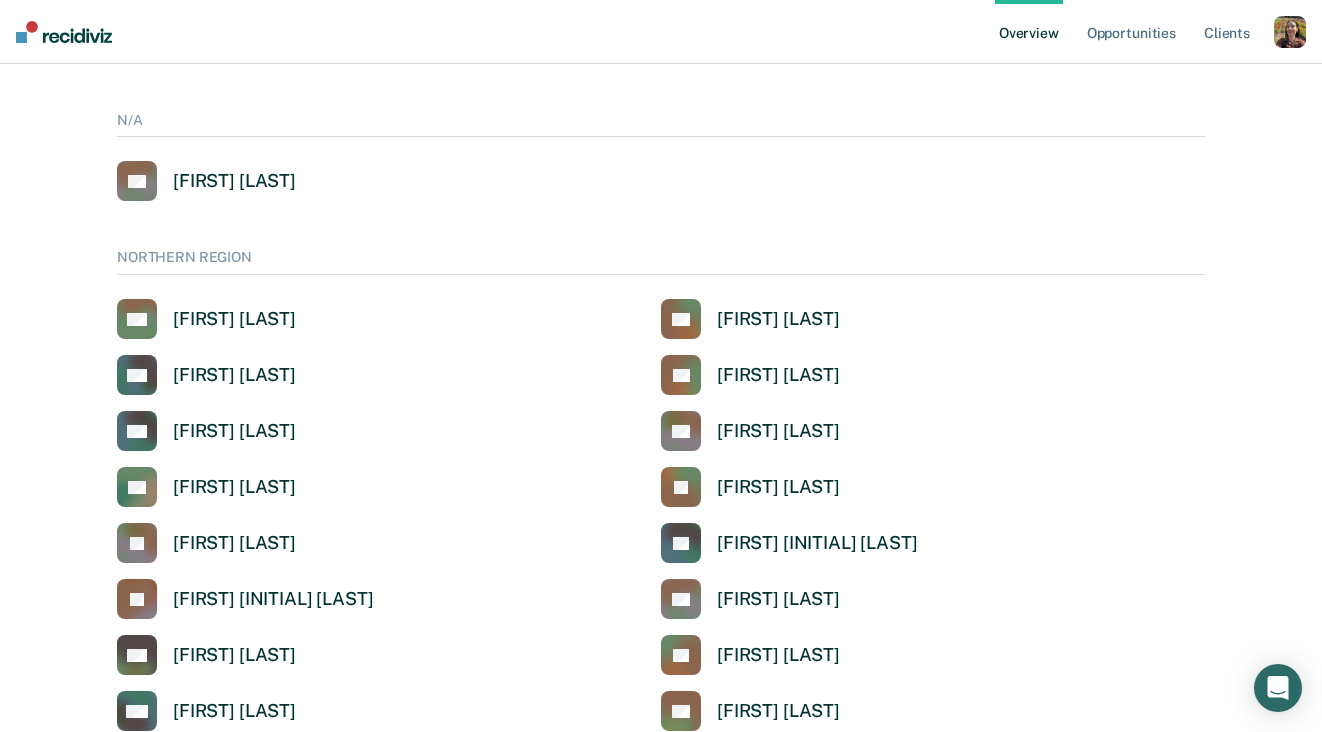 scroll, scrollTop: 237, scrollLeft: 0, axis: vertical 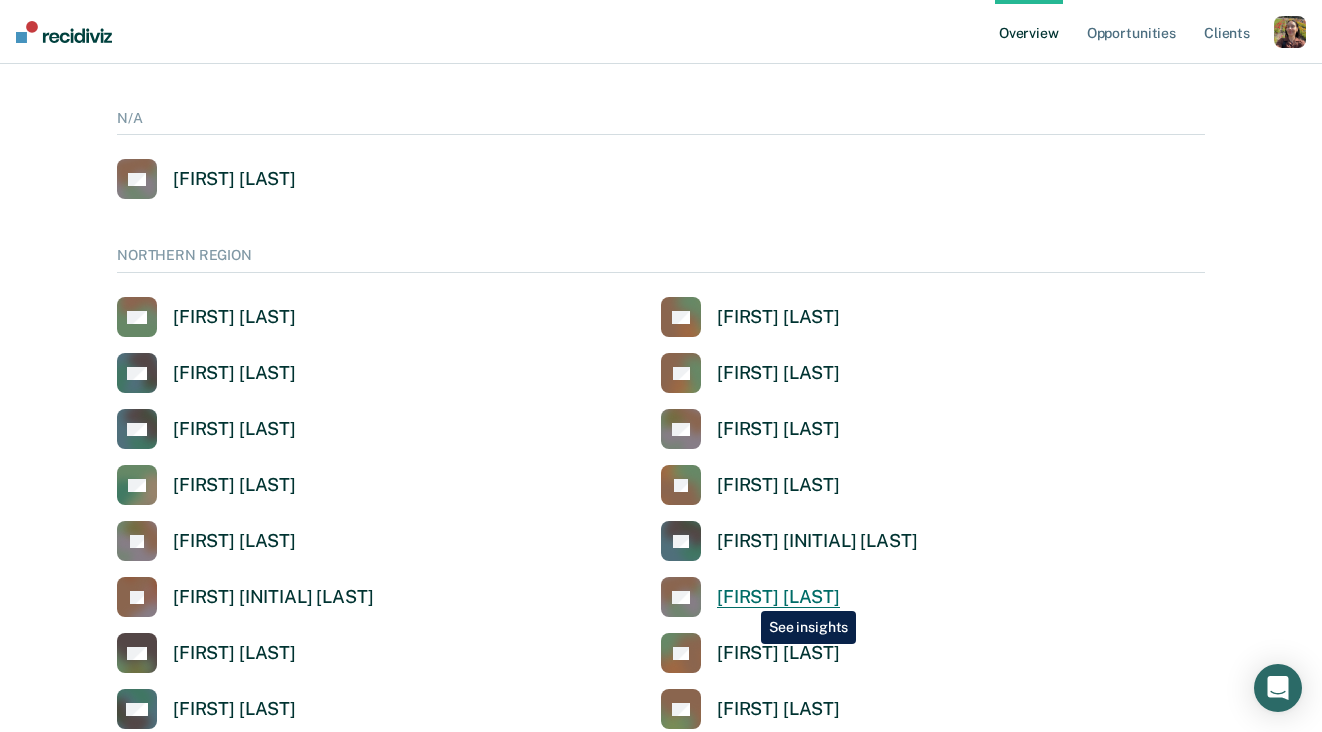 click on "[FIRST] [LAST]" at bounding box center [778, 597] 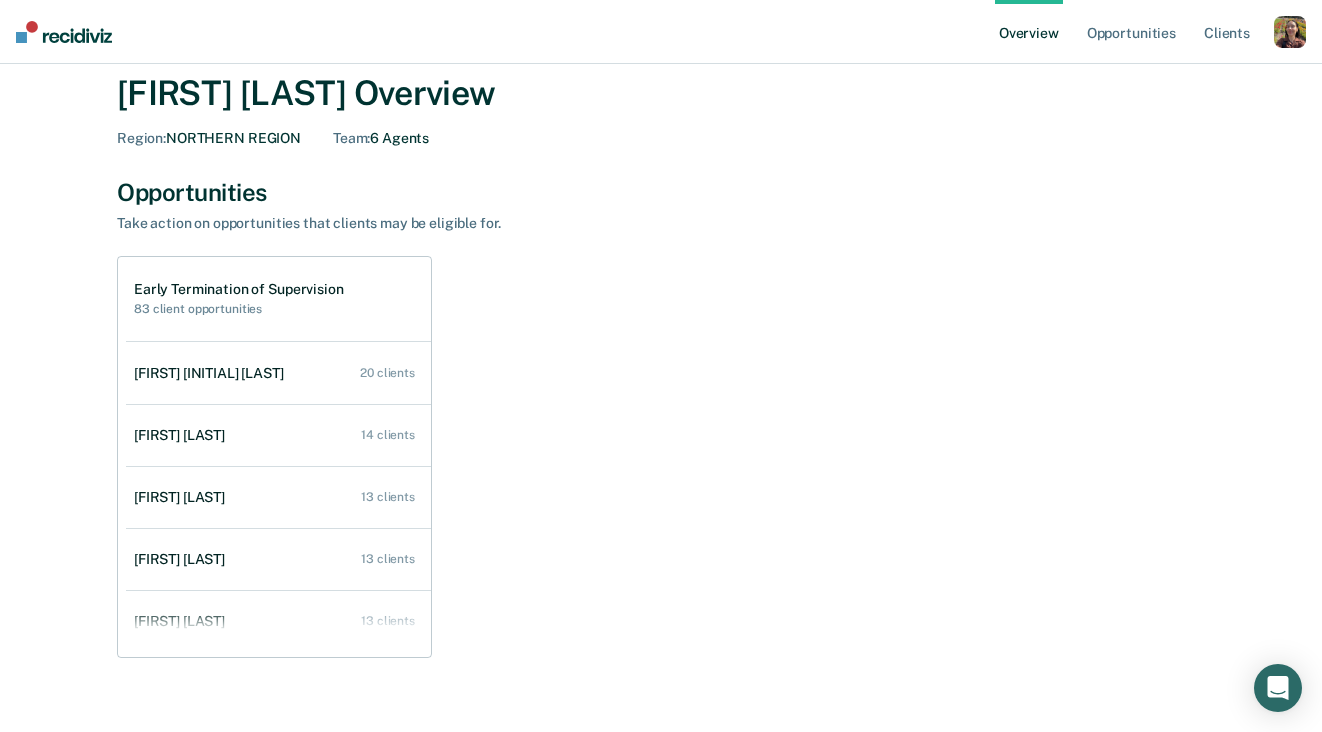 scroll, scrollTop: 80, scrollLeft: 0, axis: vertical 